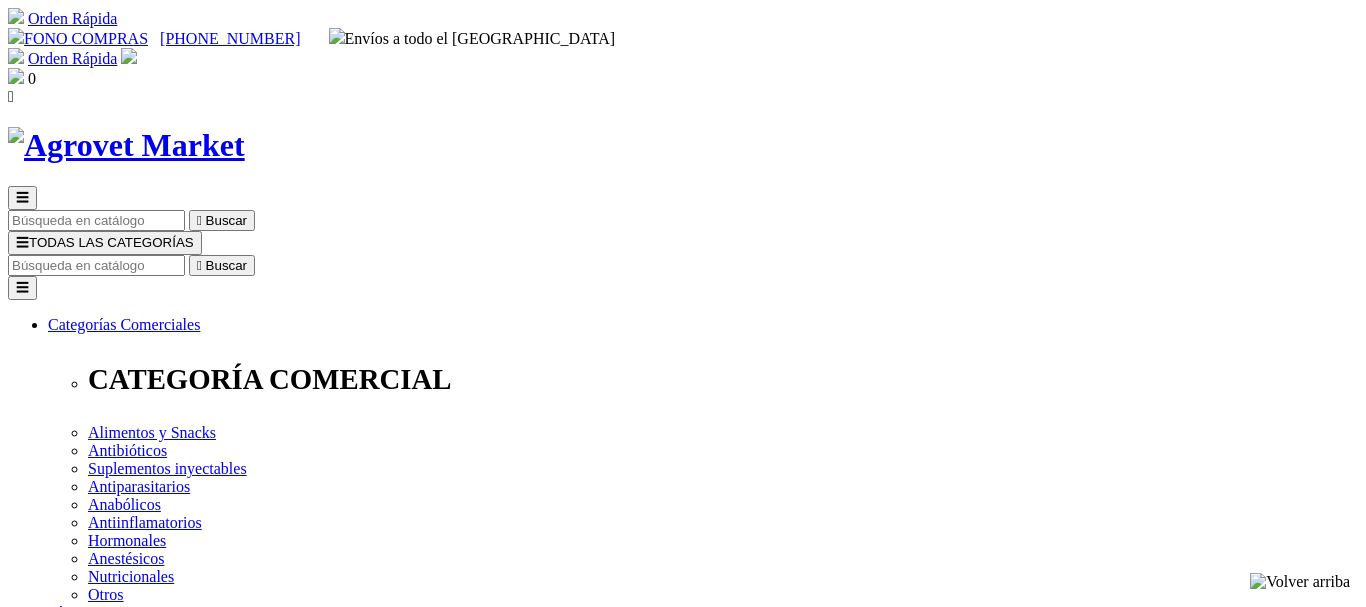 scroll, scrollTop: 0, scrollLeft: 0, axis: both 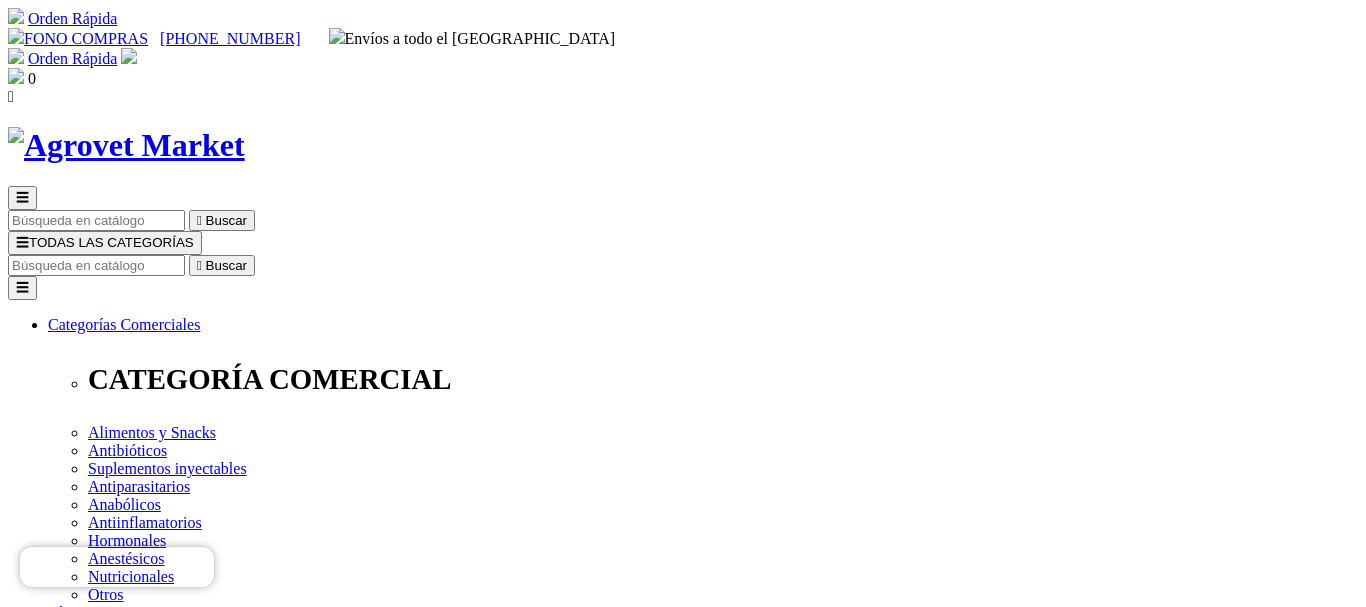 click at bounding box center (96, 265) 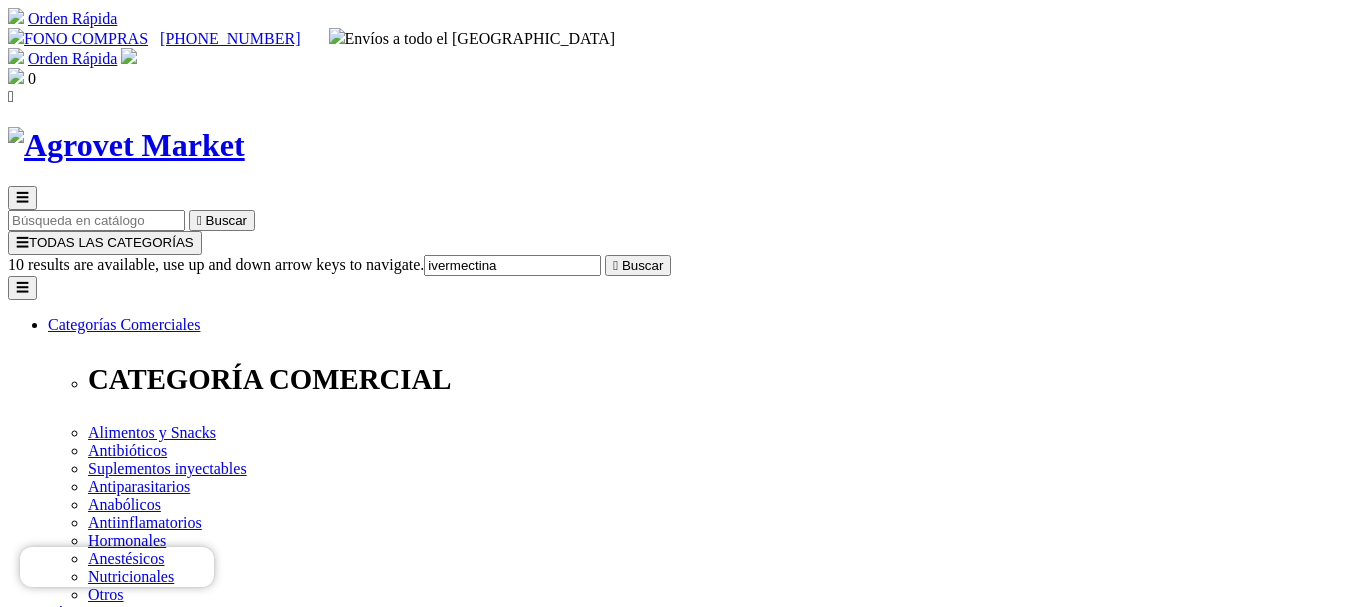 type on "ivermectina" 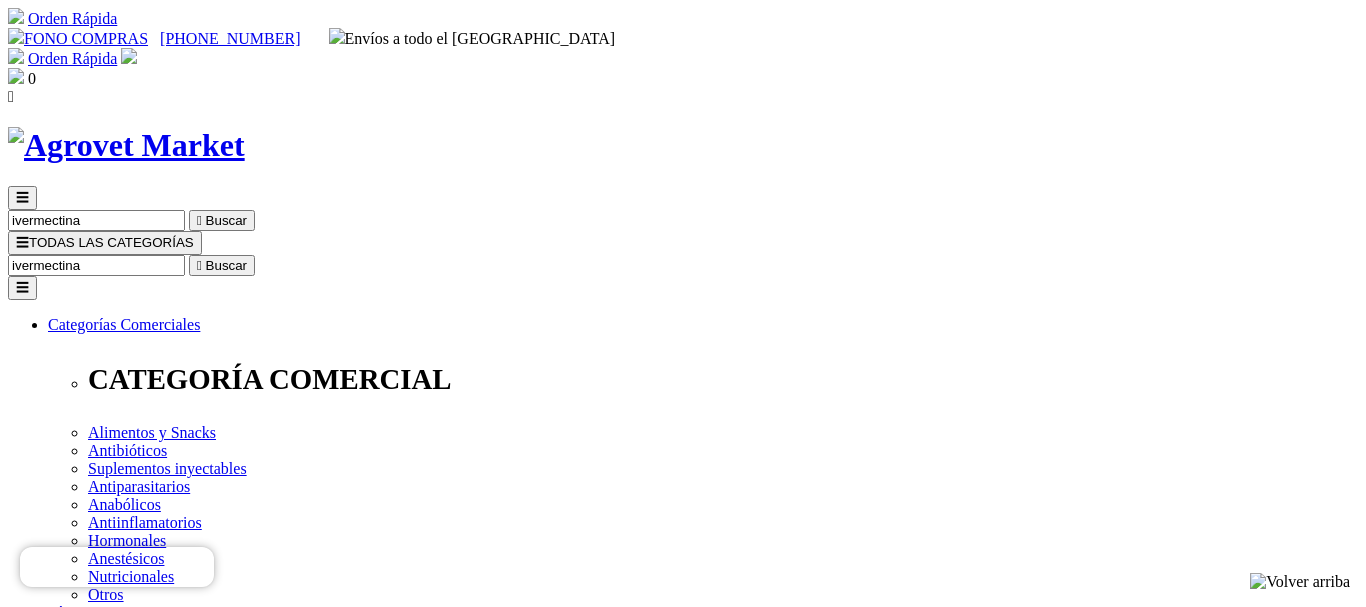 scroll, scrollTop: 0, scrollLeft: 0, axis: both 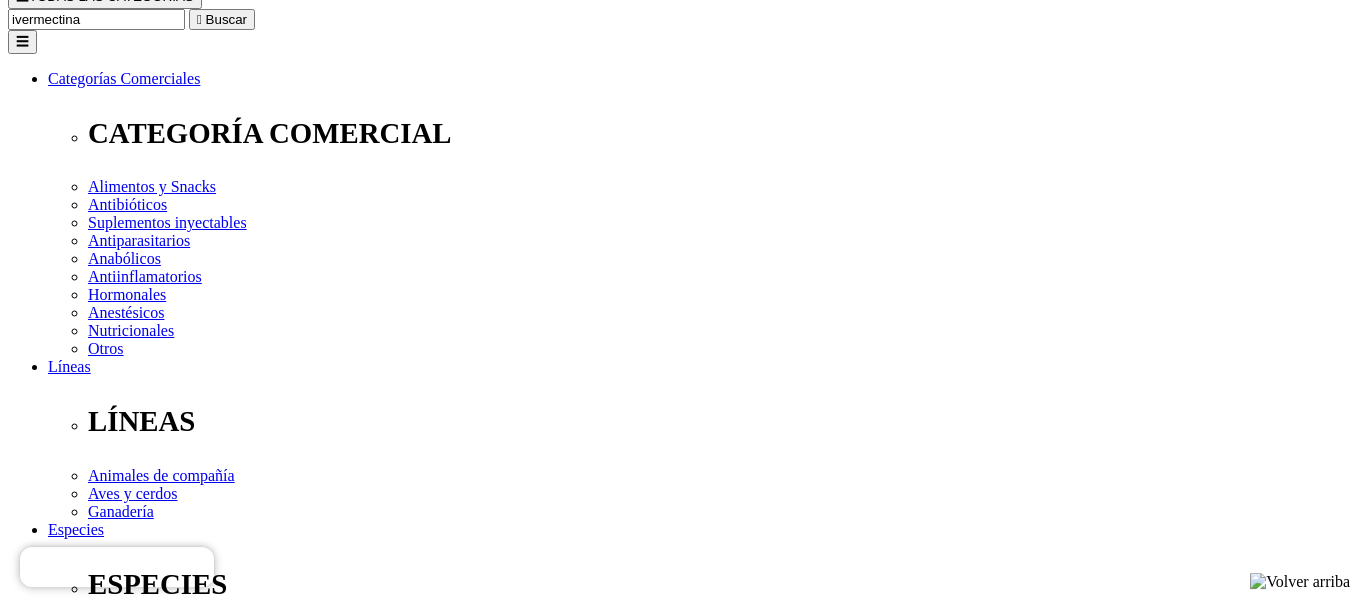 click at bounding box center (111, 2596) 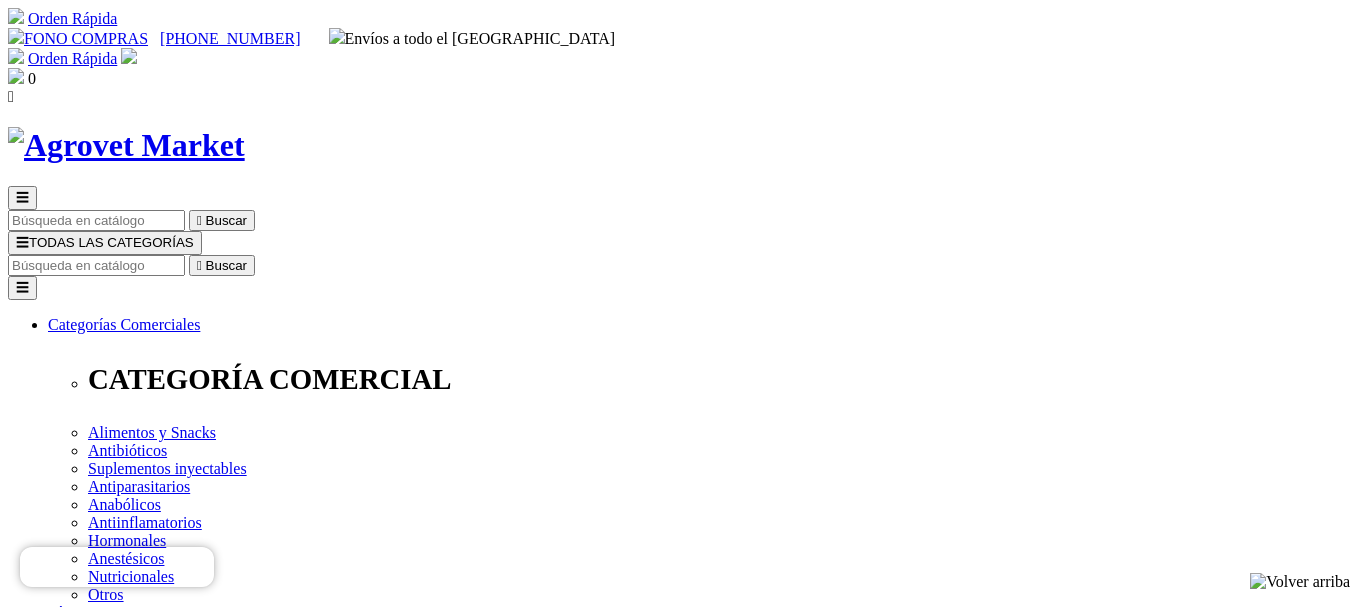 scroll, scrollTop: 0, scrollLeft: 0, axis: both 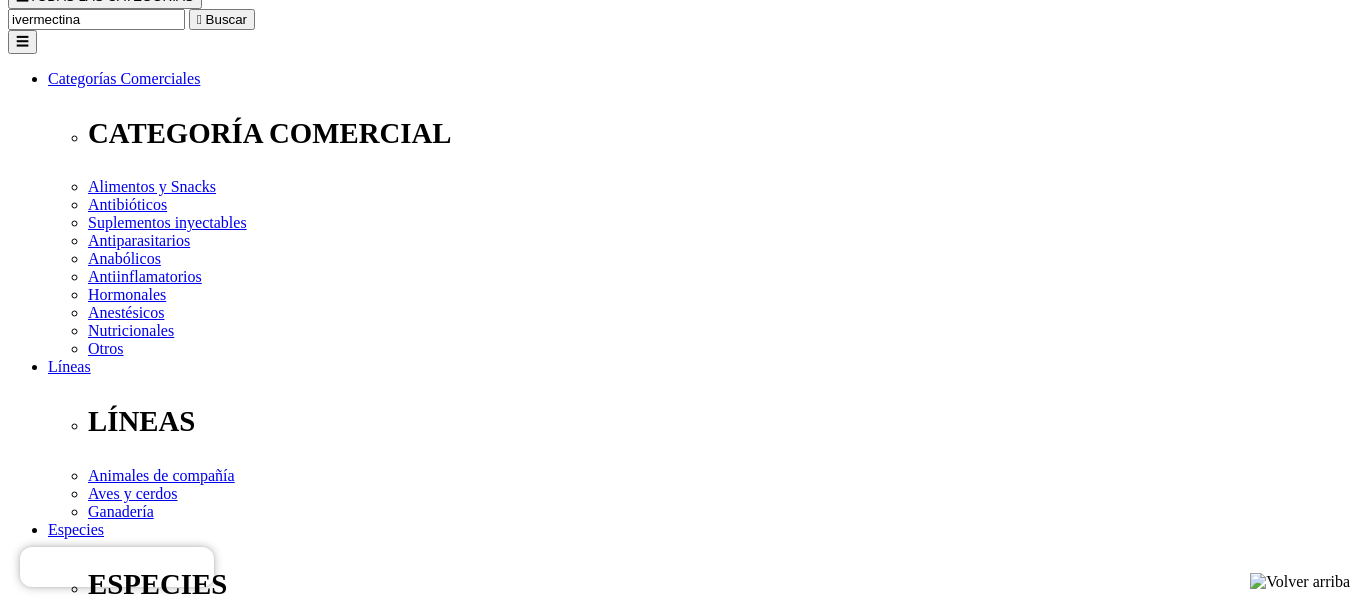 click at bounding box center [99, 2810] 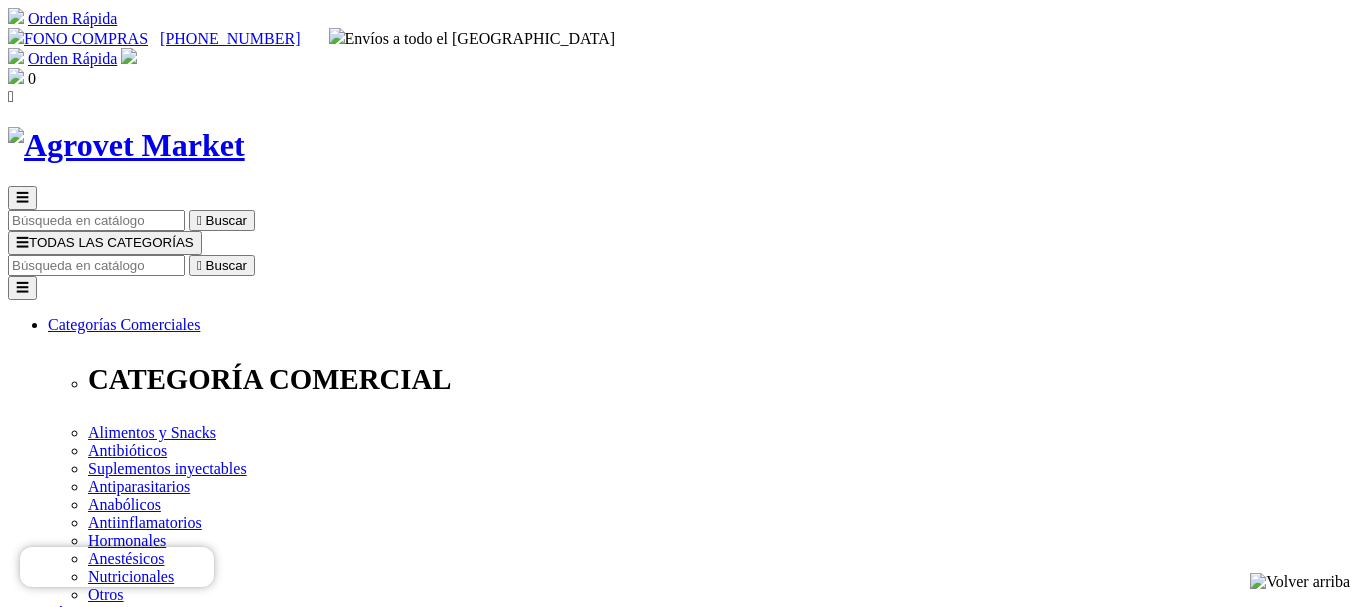 scroll, scrollTop: 0, scrollLeft: 0, axis: both 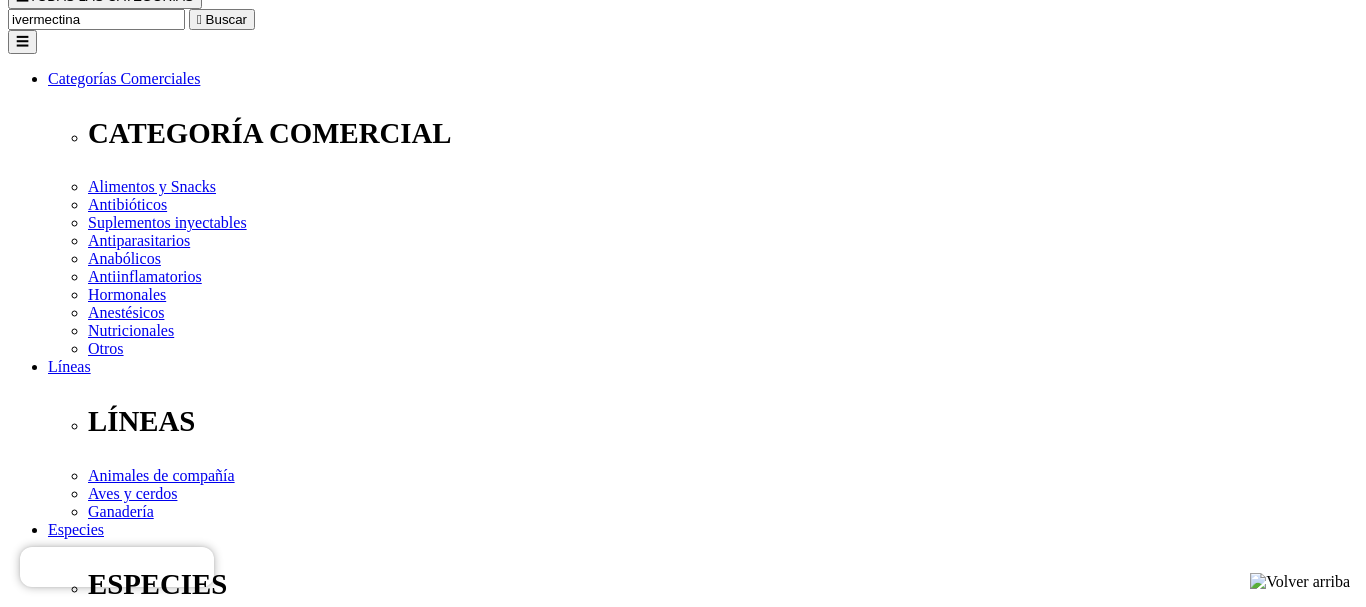 click at bounding box center [92, 2382] 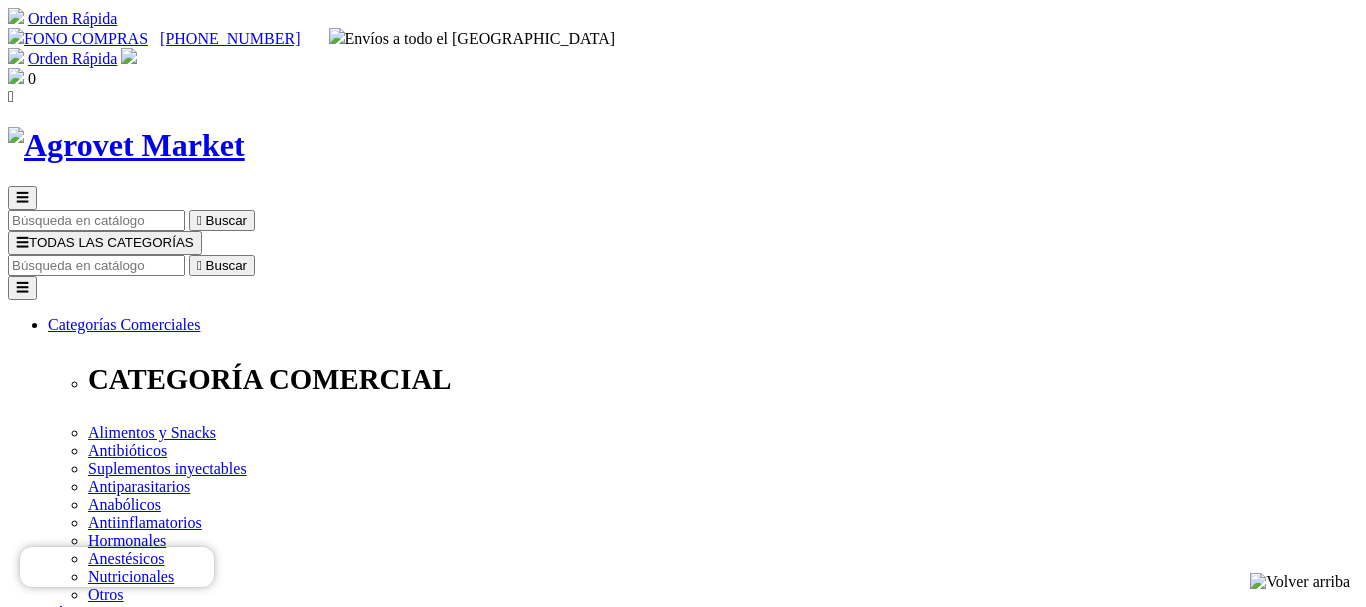 scroll, scrollTop: 0, scrollLeft: 0, axis: both 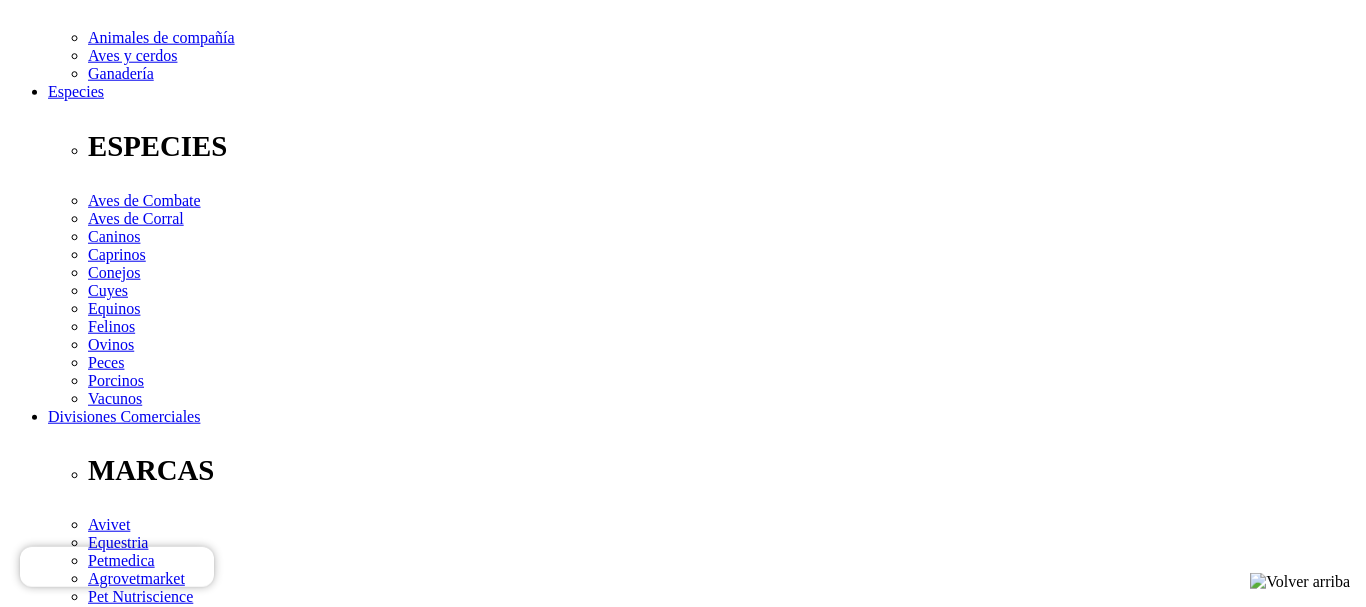 click at bounding box center [132, 1637] 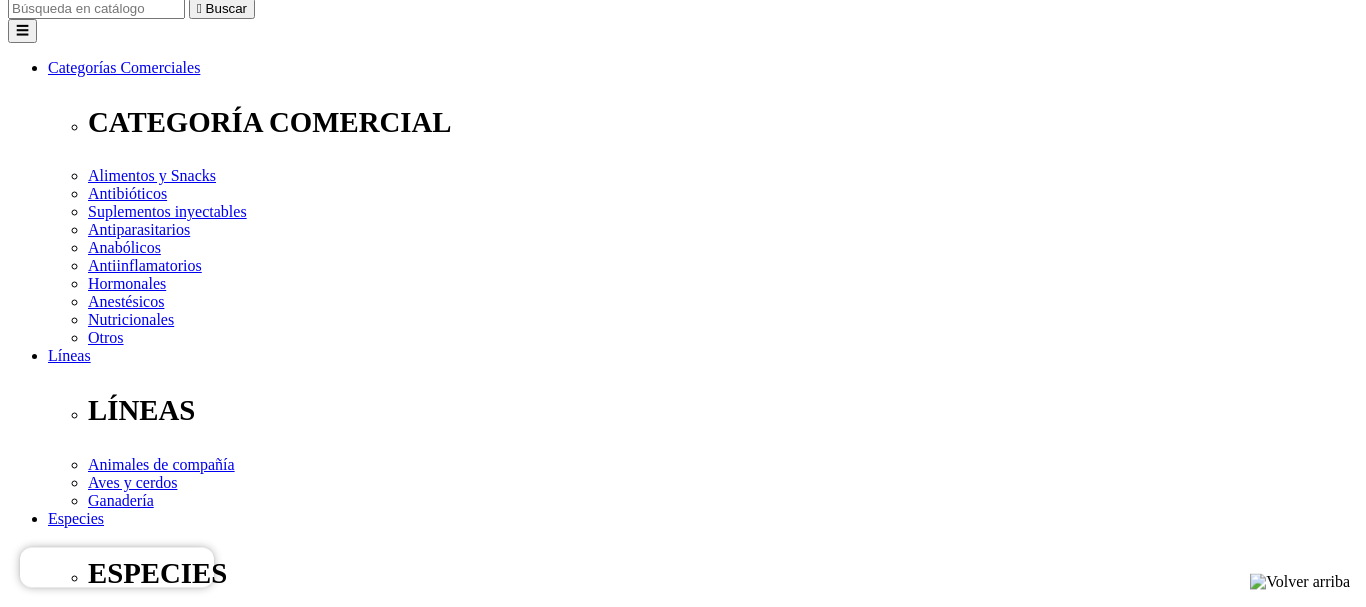 scroll, scrollTop: 219, scrollLeft: 0, axis: vertical 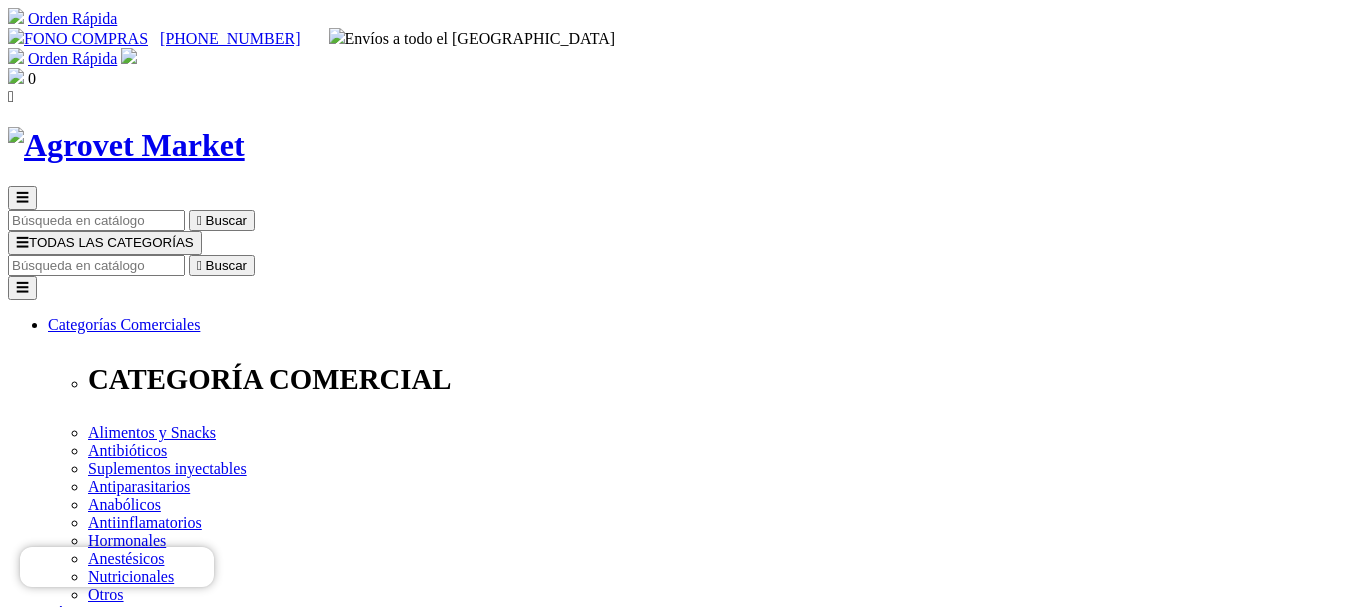 click at bounding box center (129, 56) 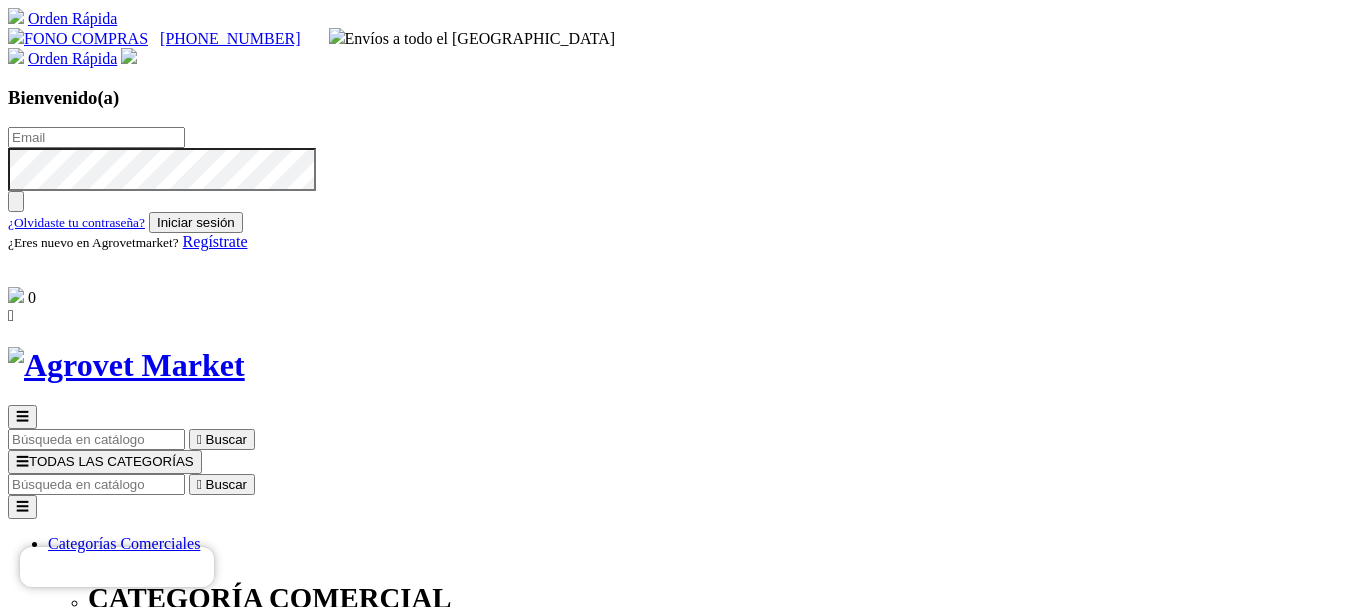 click on "Regístrate" at bounding box center (215, 241) 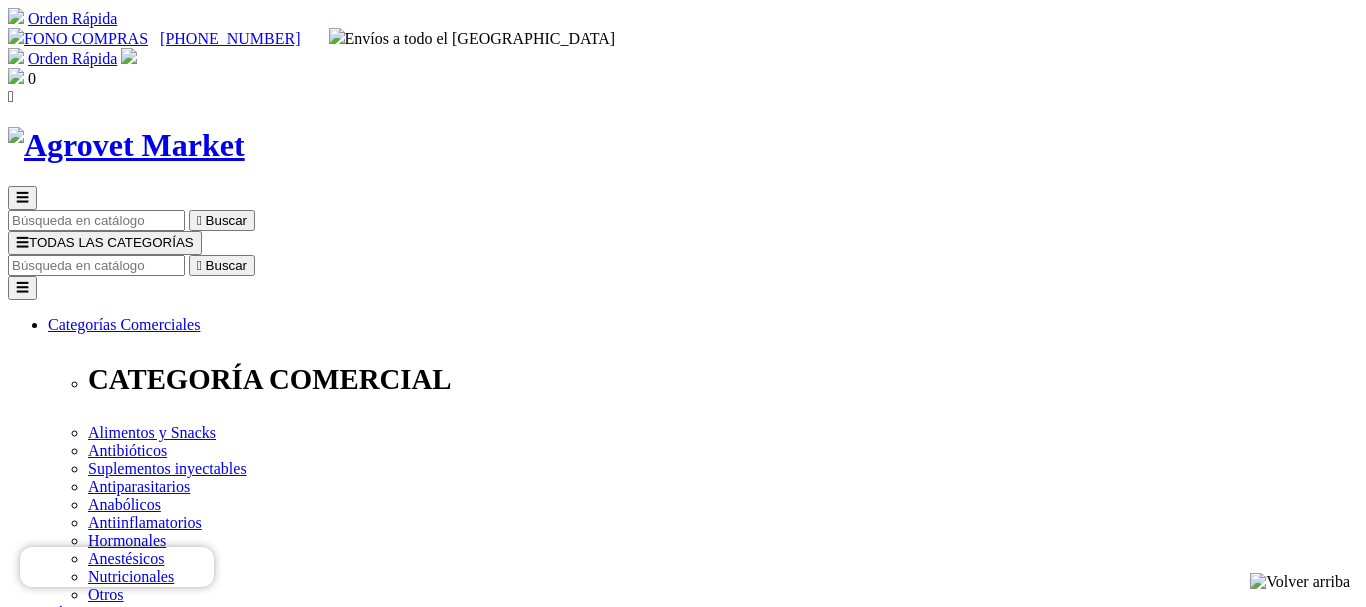 scroll, scrollTop: 0, scrollLeft: 0, axis: both 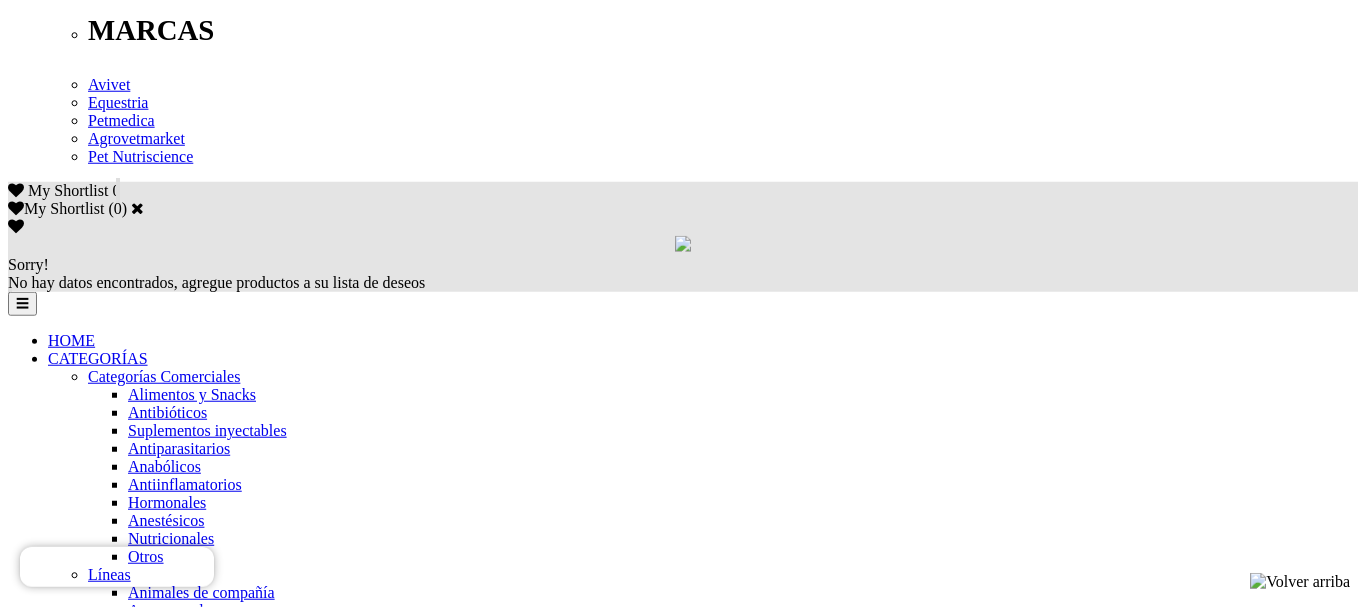 click on "
ACEPTO LOS TERMINOS Y CONDICIONES Y LA POLÍTICA DE PROTECCIÓN DE DATOS." at bounding box center (18, 1597) 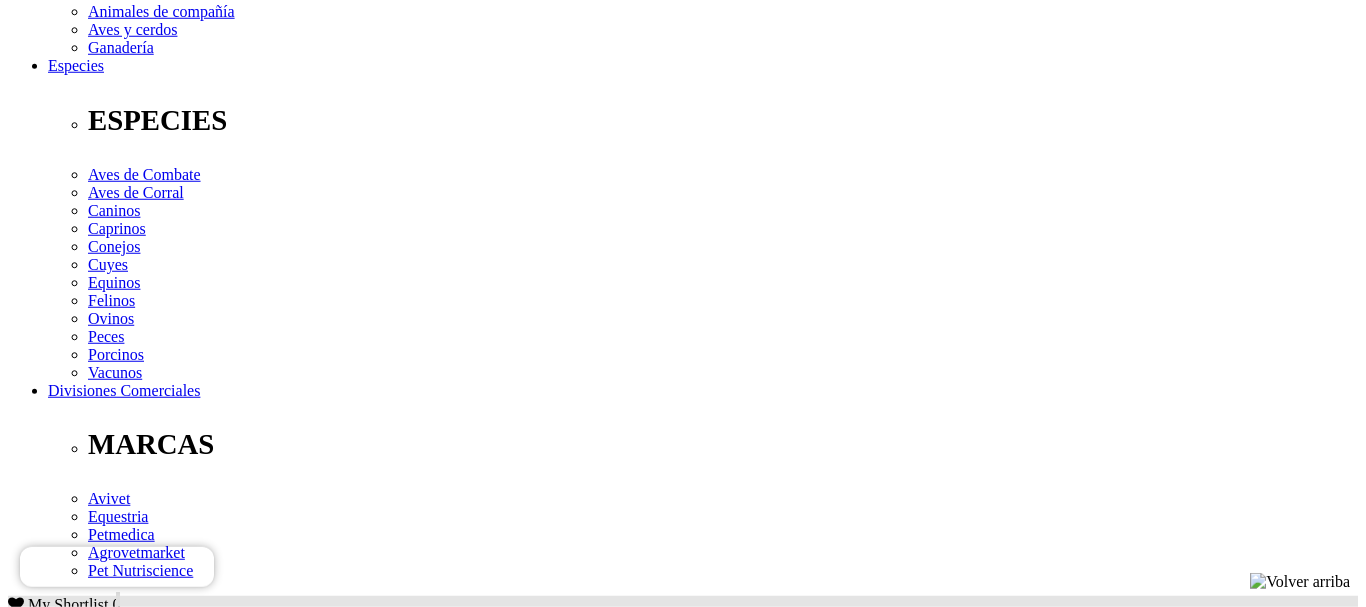 scroll, scrollTop: 707, scrollLeft: 0, axis: vertical 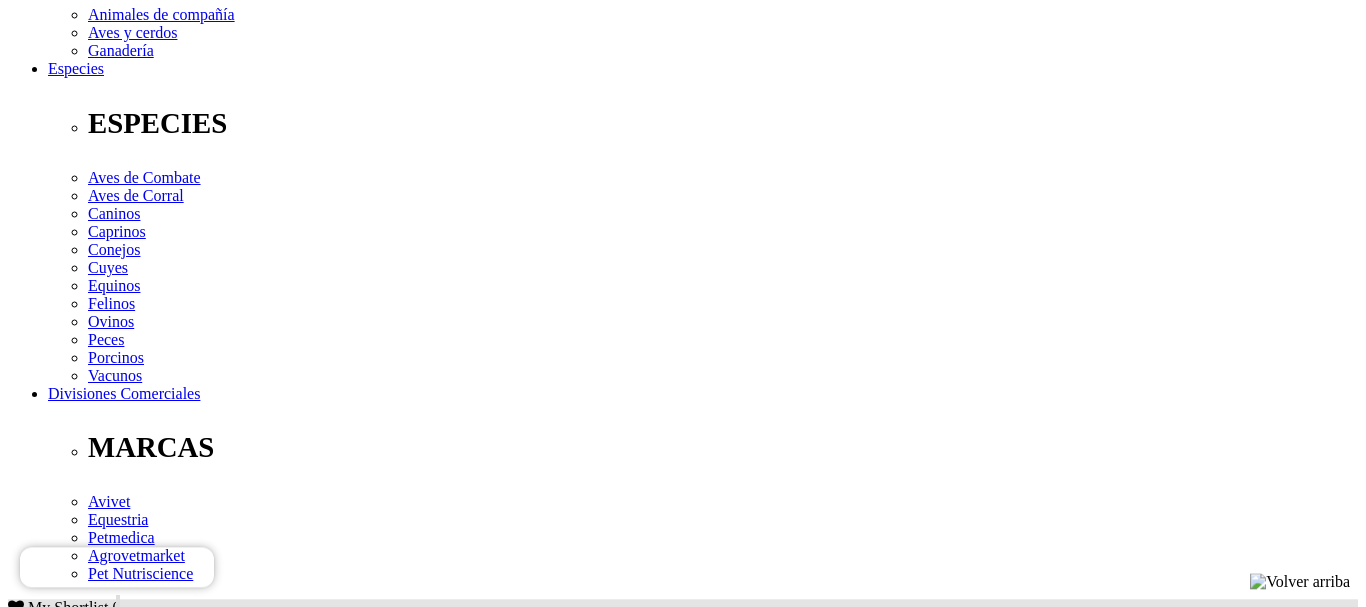 click on "-- por favor, seleccione --
Avicultor
Criador de caballos
Criador de gallos
Distribuidor mayorista
Distribuidor minorista
Docente
Estudiante
Ganadero carne
Ganadero lanar
Ganadero lechero
Médico veterinario
Petshop
Porcicultor
Propietario de mascota
Otra actividad" at bounding box center [93, 1780] 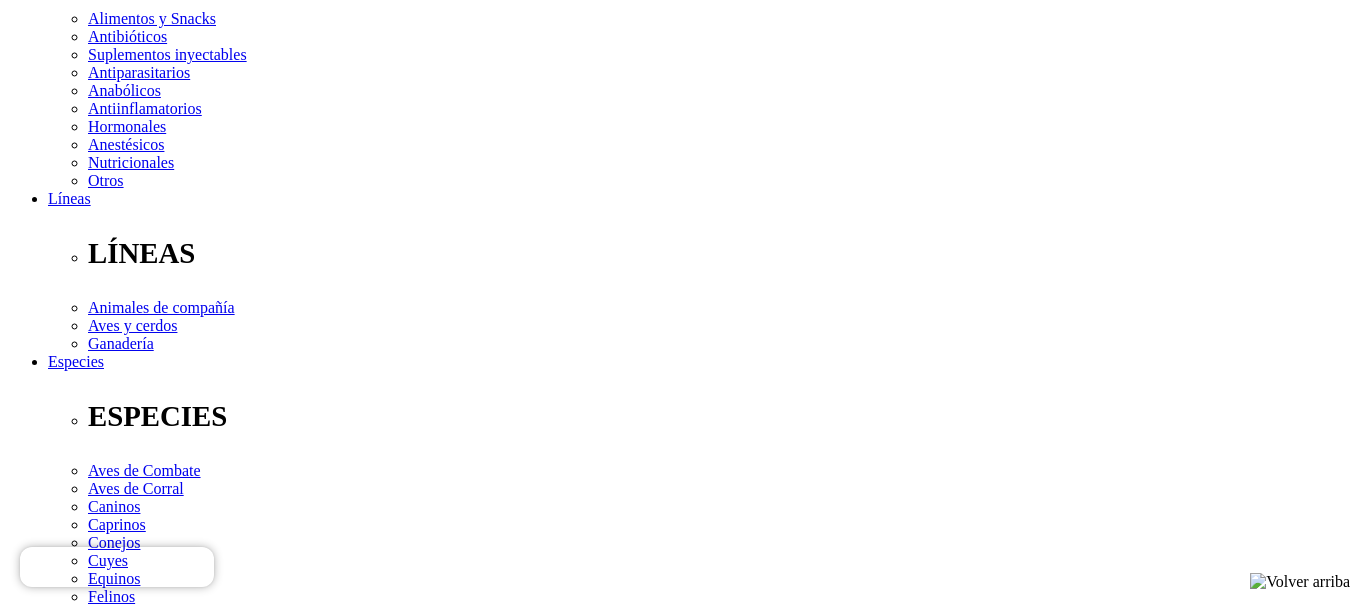scroll, scrollTop: 418, scrollLeft: 0, axis: vertical 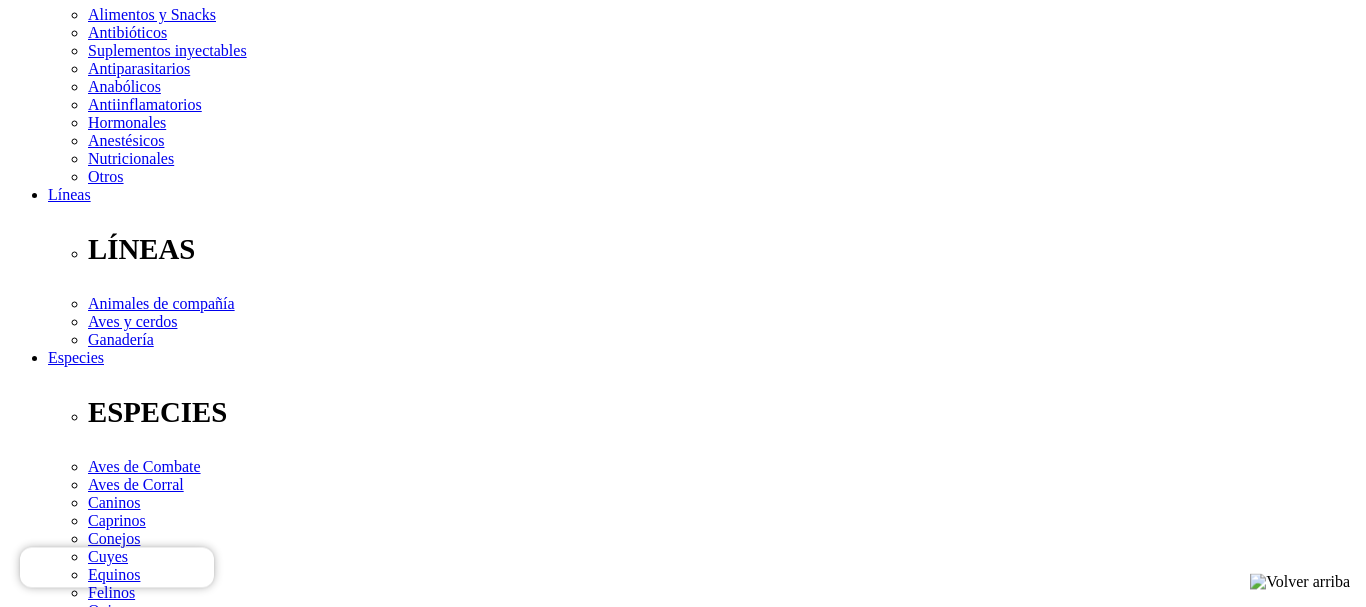 type on "12/10/1969" 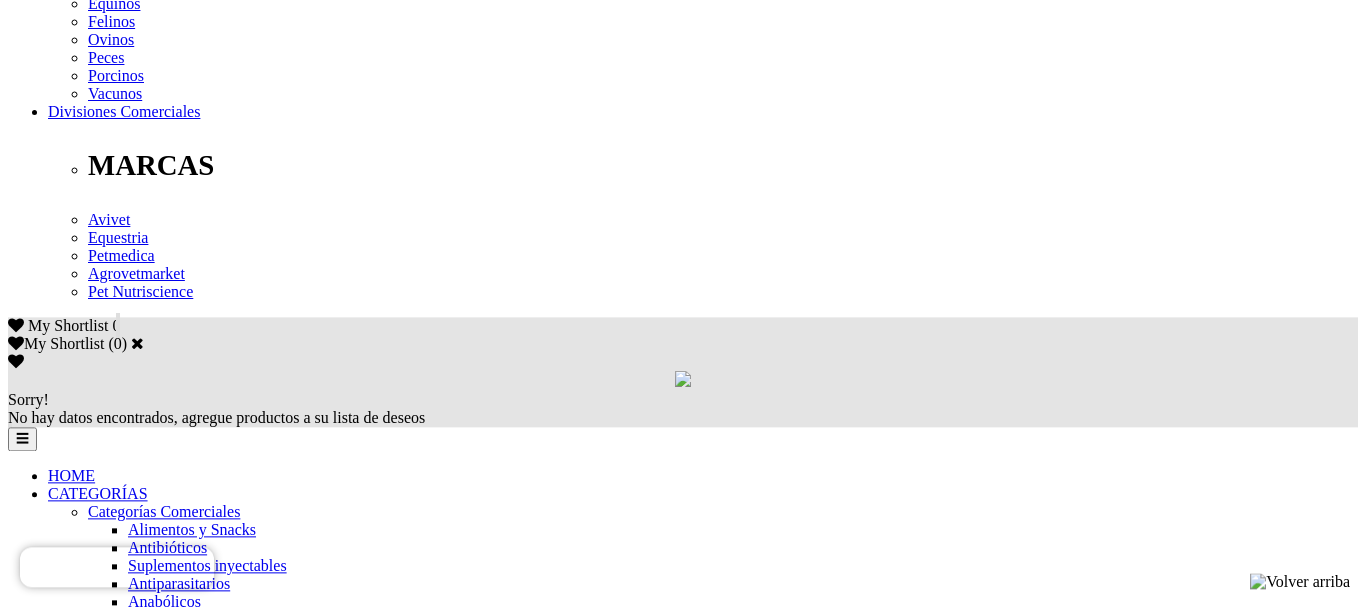 scroll, scrollTop: 1021, scrollLeft: 0, axis: vertical 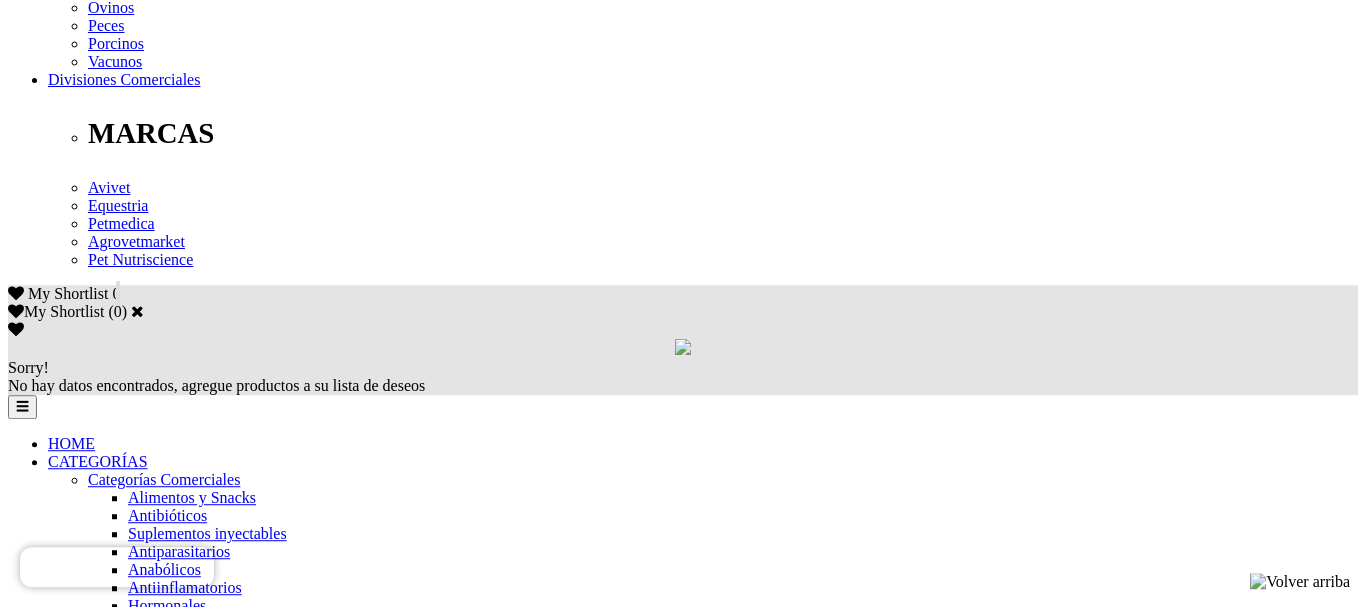 type on "008214591" 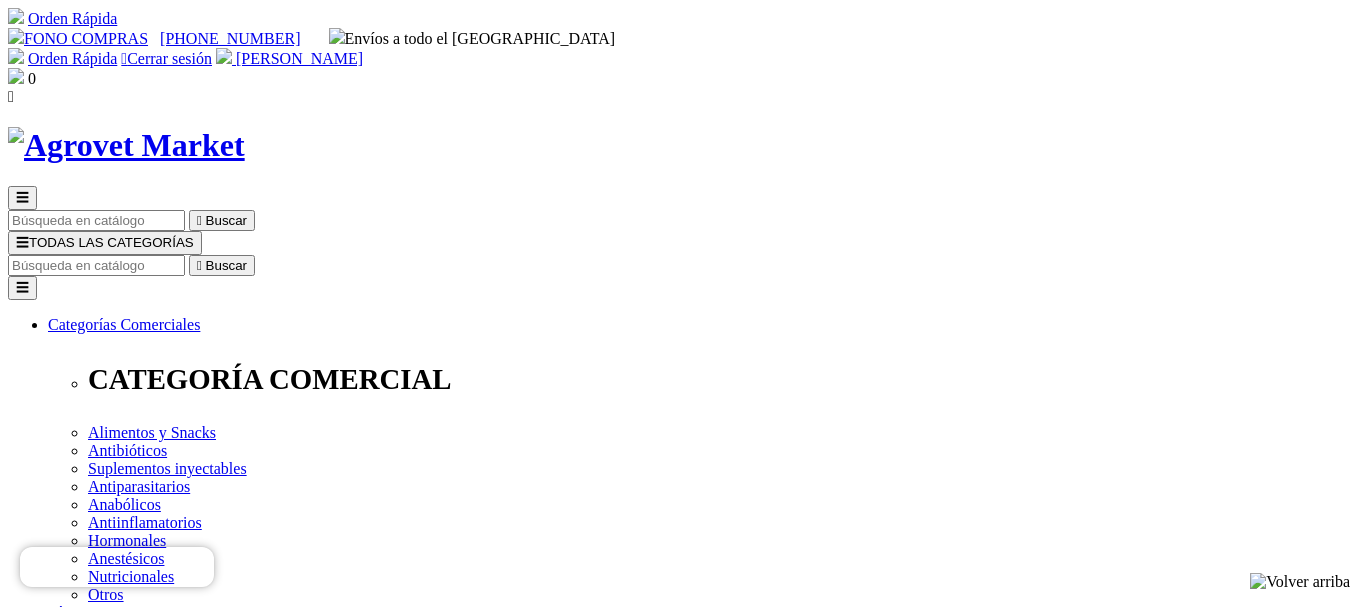 scroll, scrollTop: 0, scrollLeft: 0, axis: both 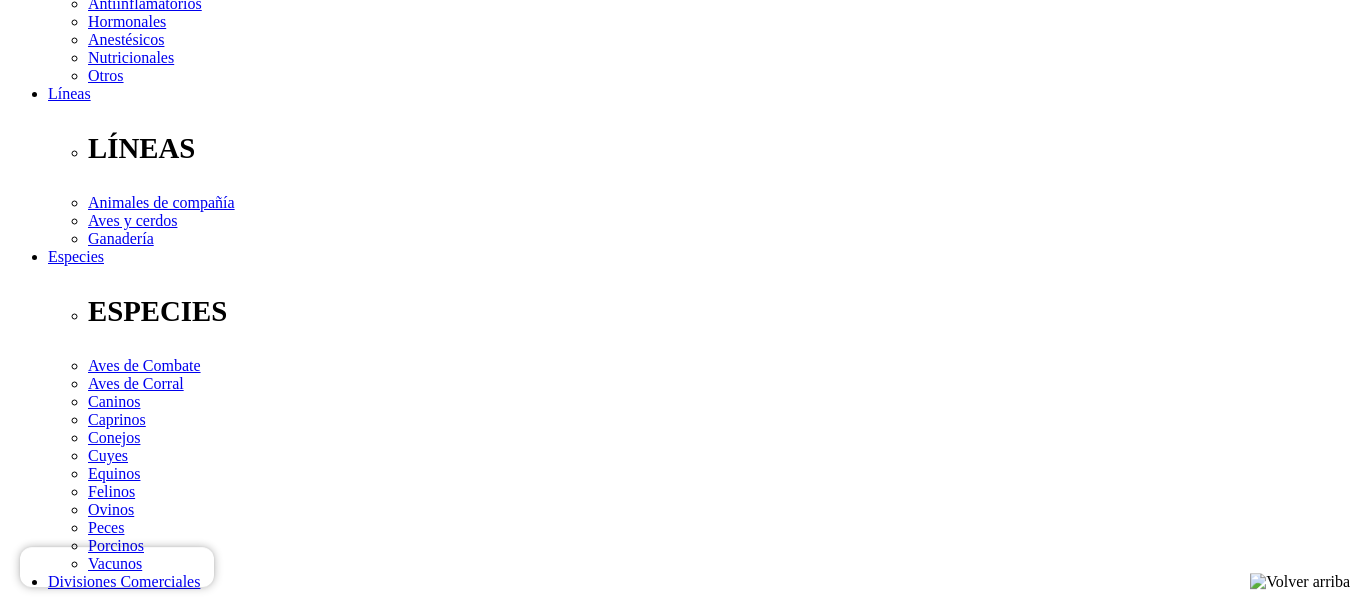 click at bounding box center [683, 3104] 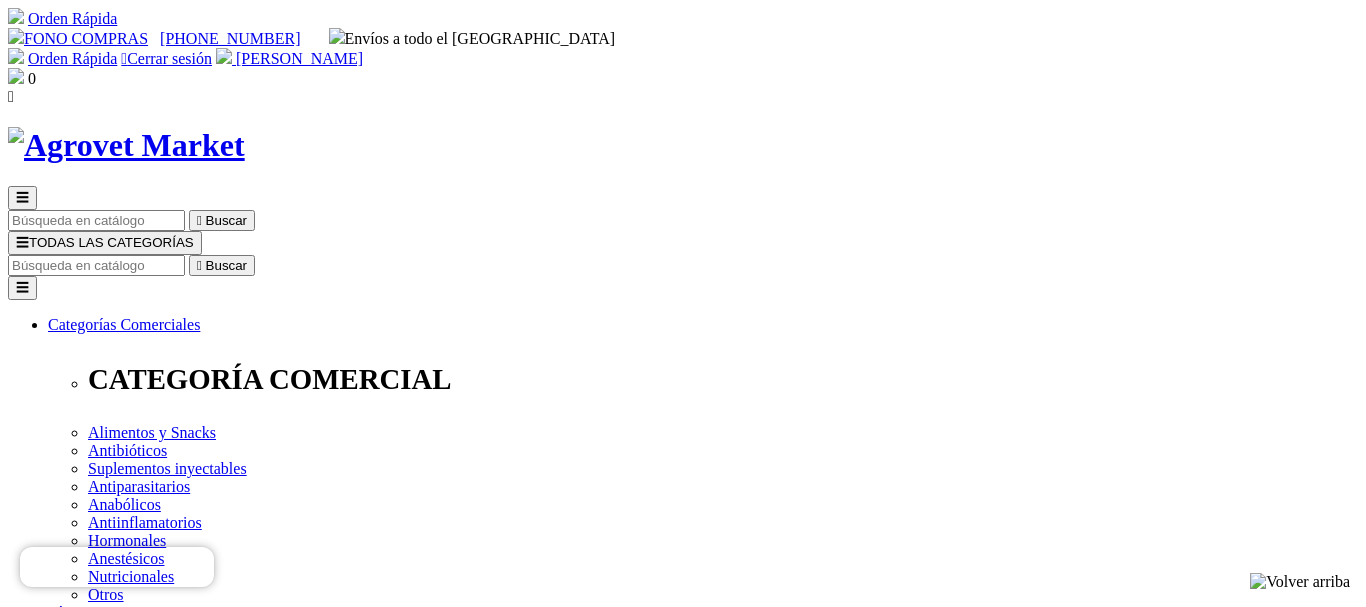 scroll, scrollTop: 0, scrollLeft: 0, axis: both 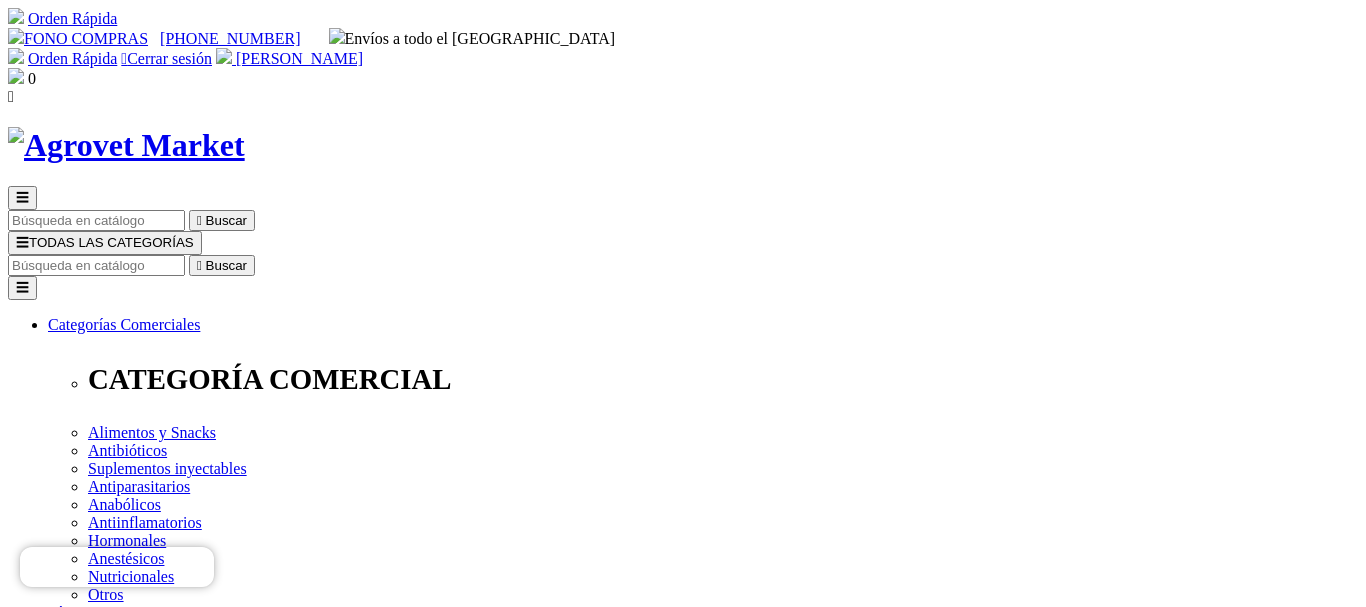 click at bounding box center (96, 265) 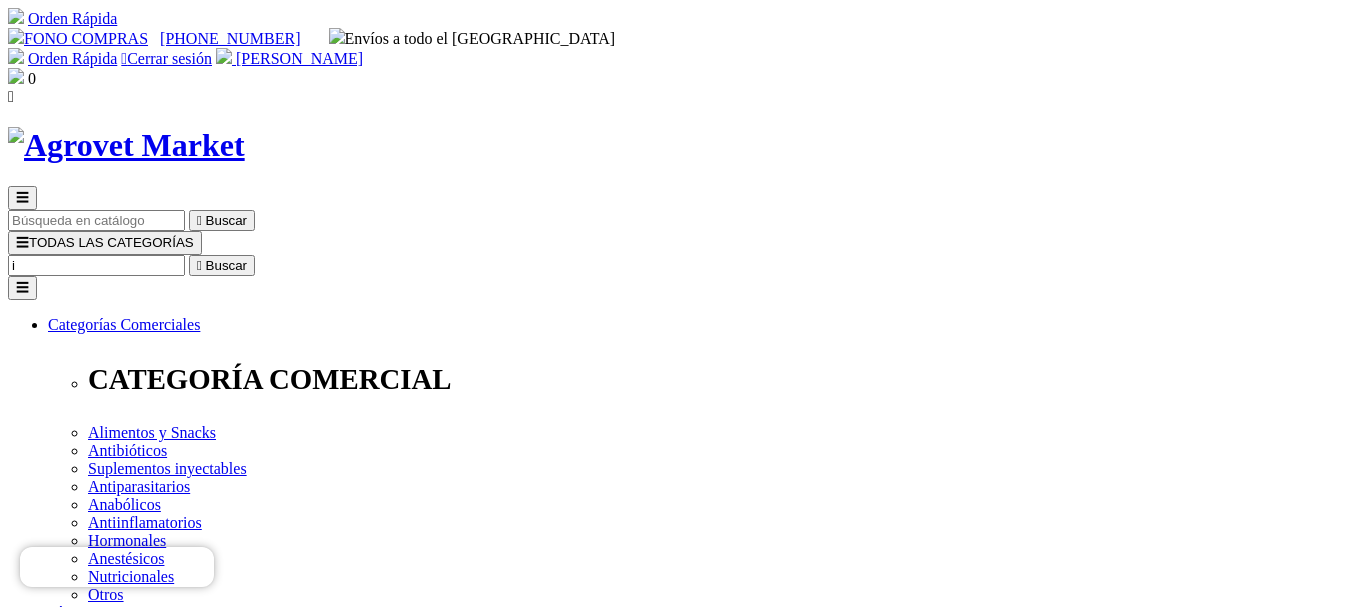 click on "i" at bounding box center (96, 265) 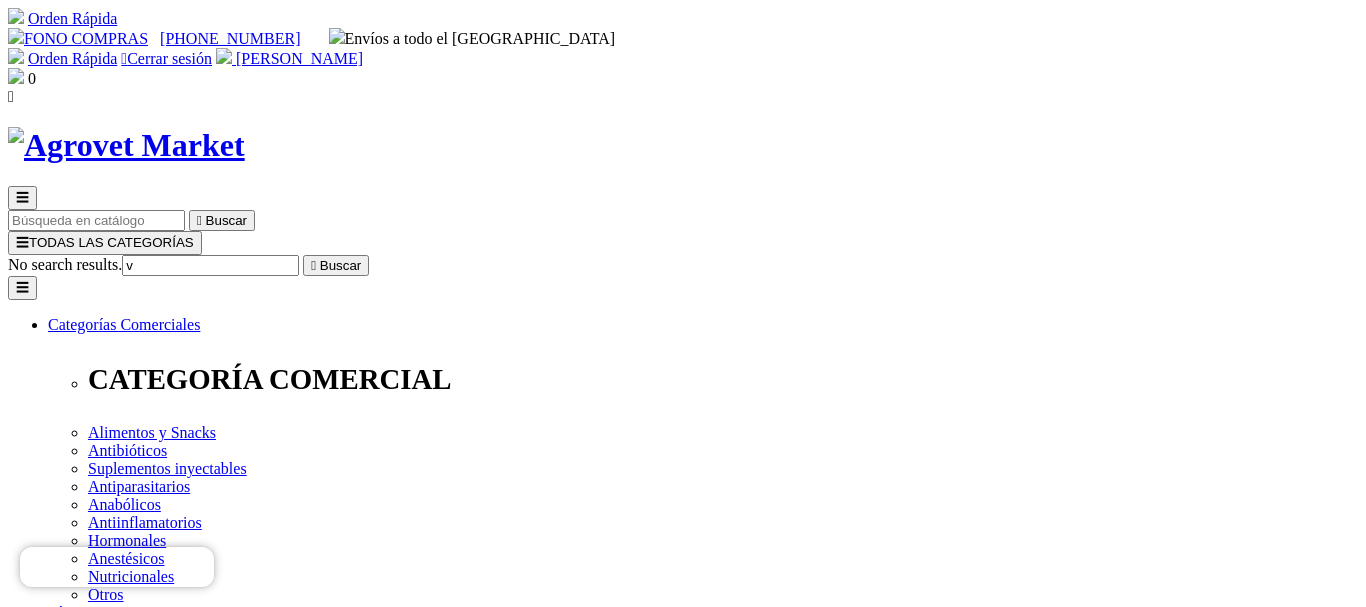 click on "v" at bounding box center [210, 265] 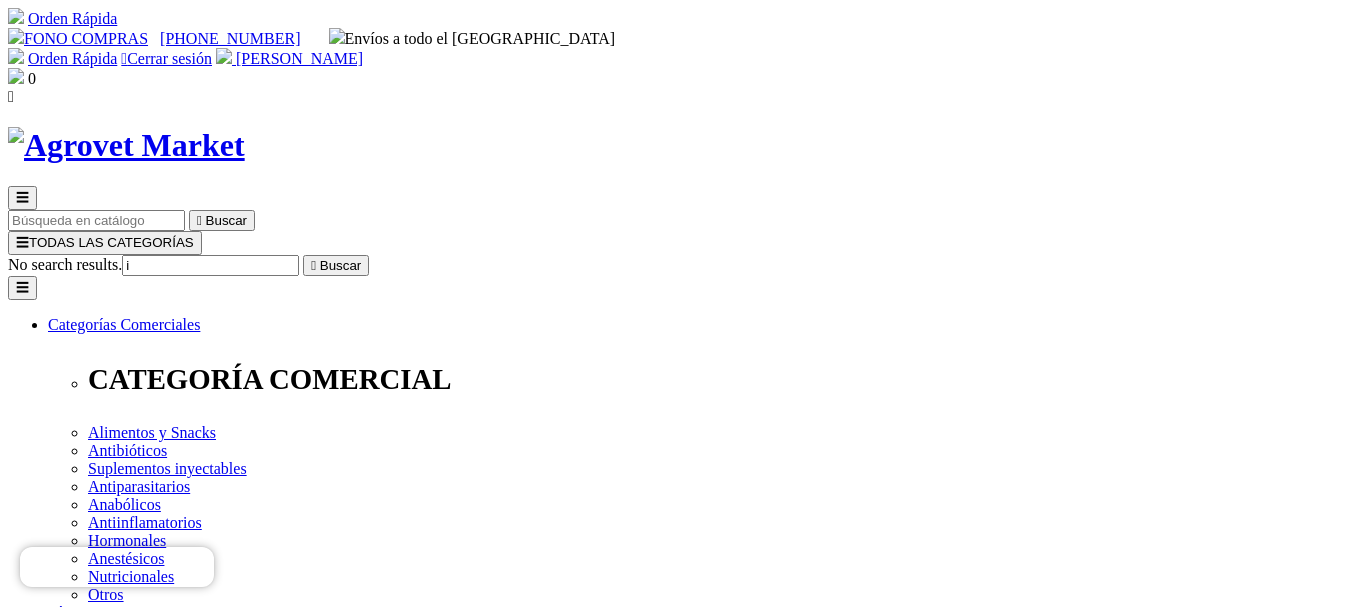 click on "i" at bounding box center (210, 265) 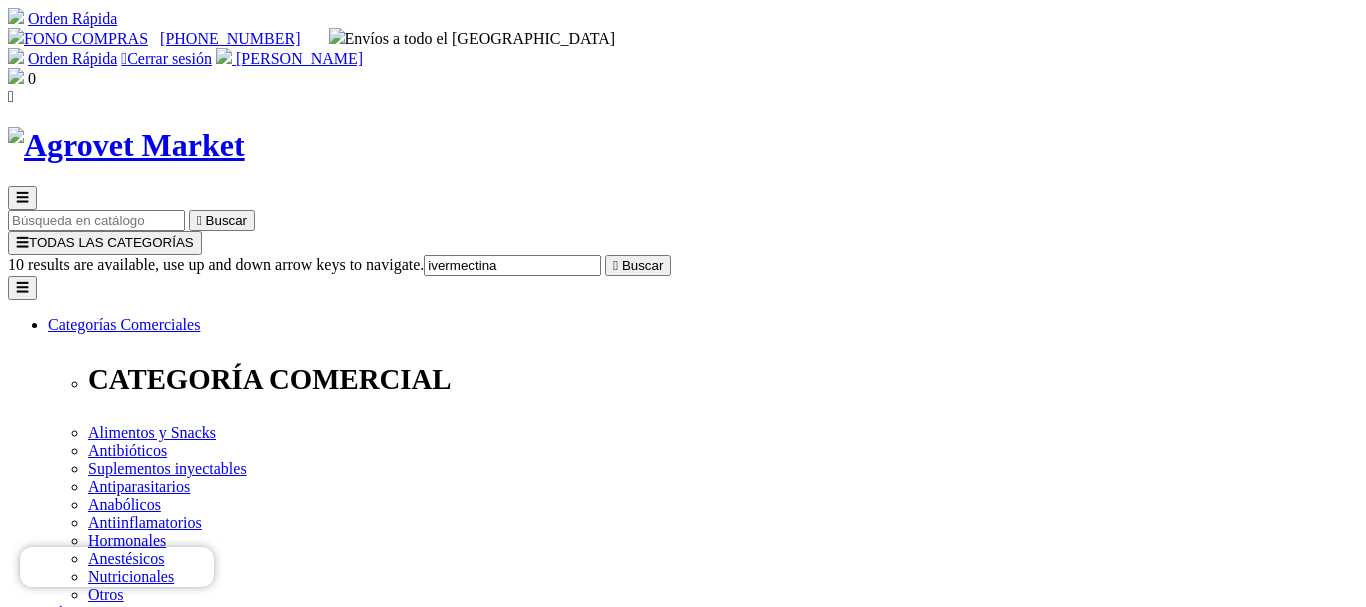type on "ivermectina" 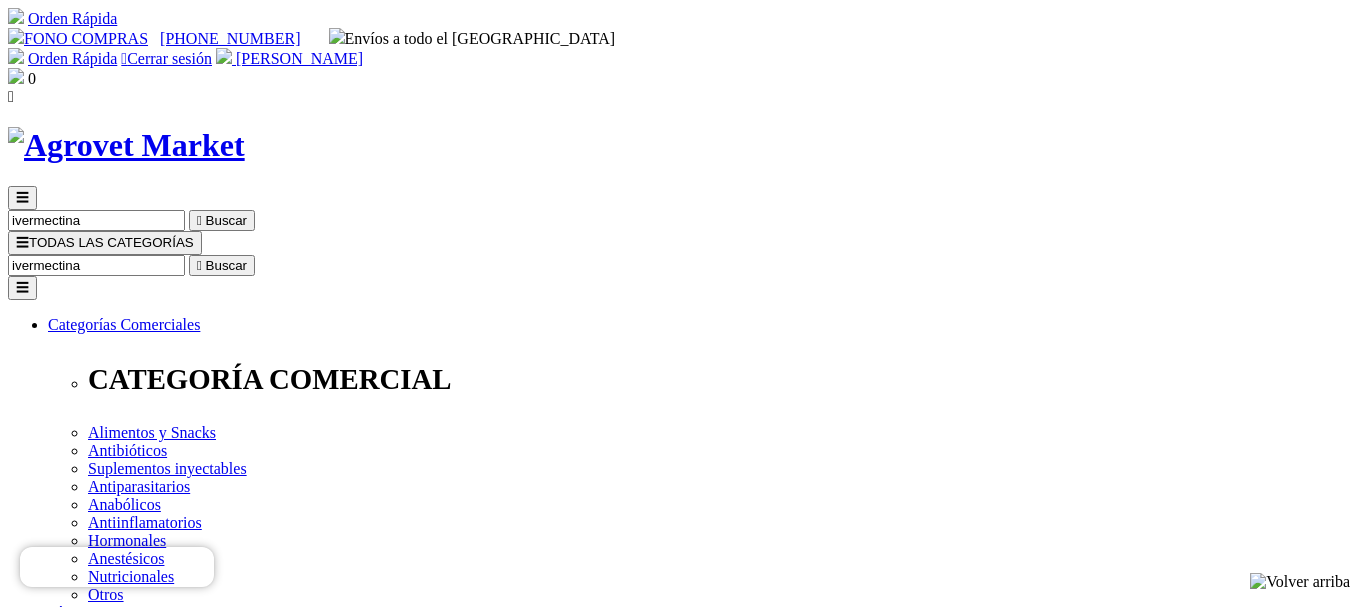 scroll, scrollTop: 0, scrollLeft: 0, axis: both 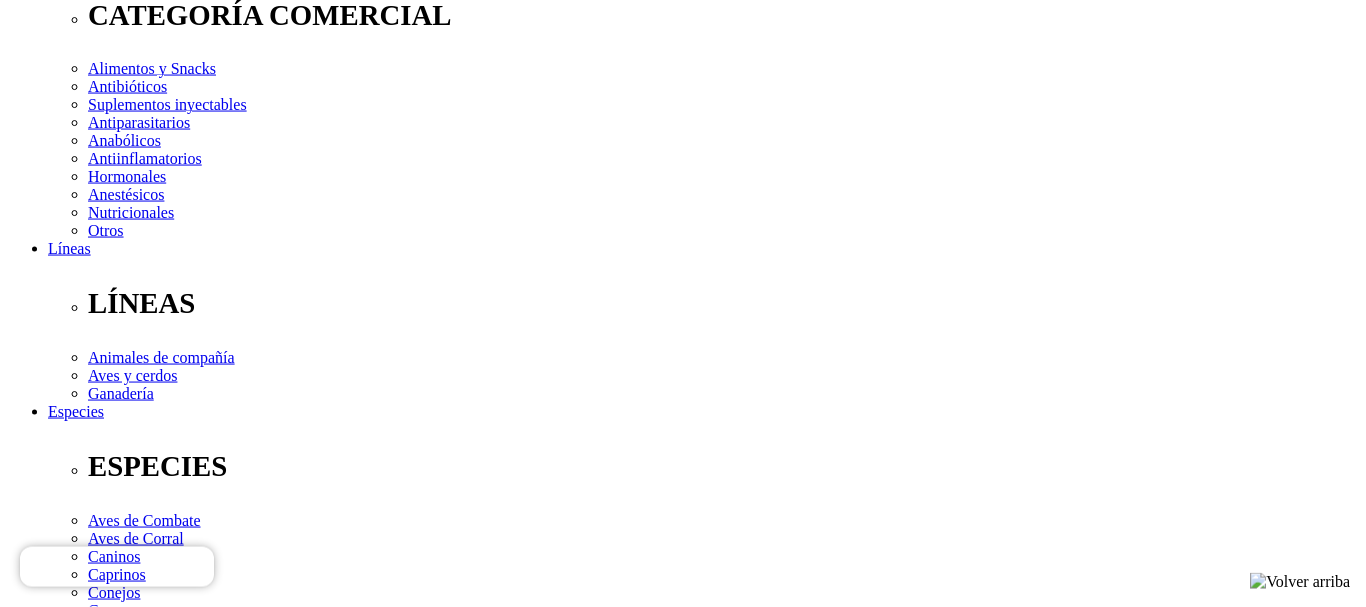 click on "Elige la presentación comercial que deseas
Jeringa dosificadora x 6.84 g" at bounding box center [148, 2518] 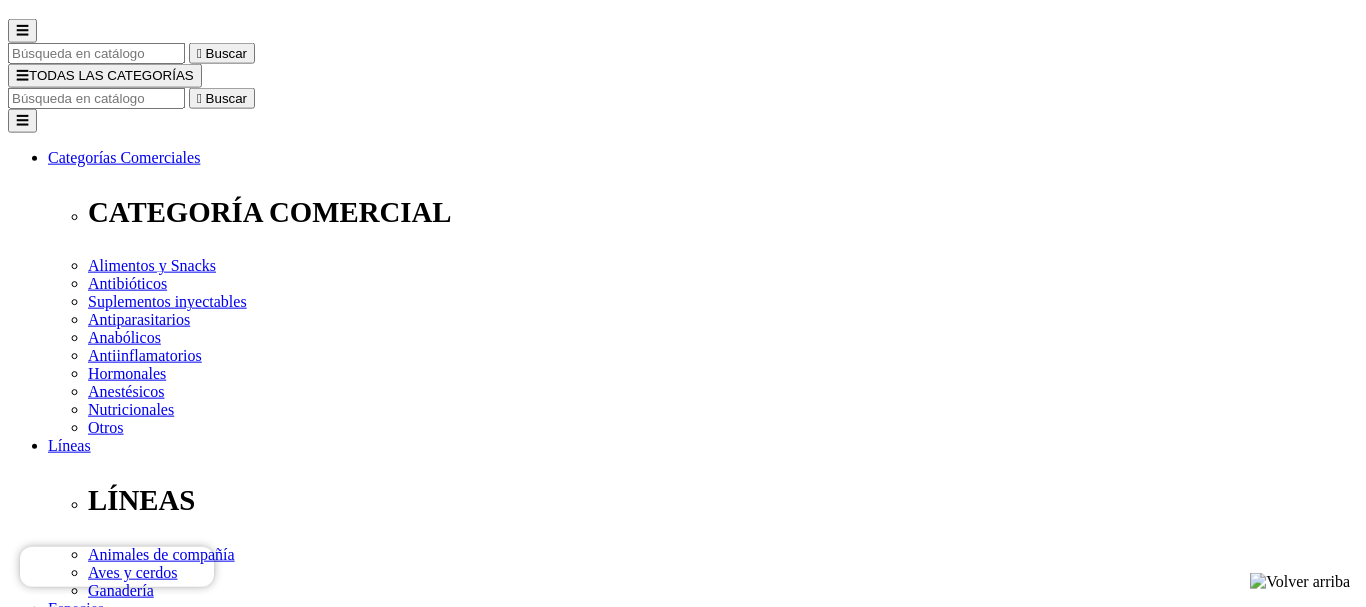 scroll, scrollTop: 186, scrollLeft: 0, axis: vertical 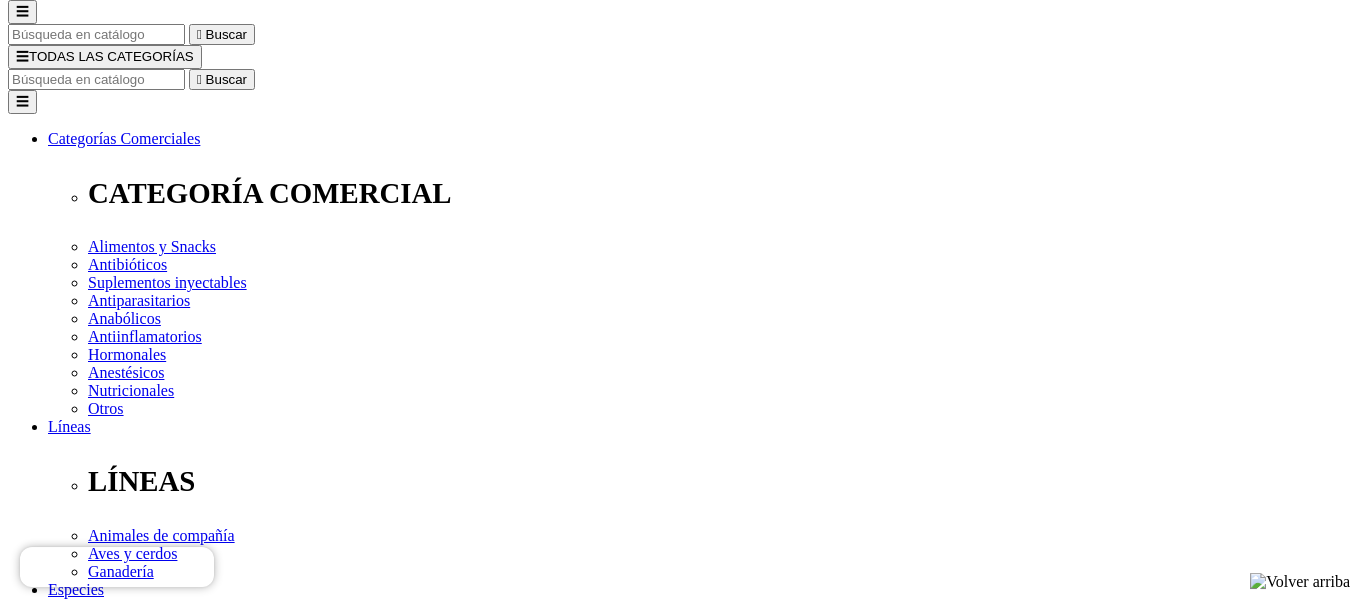 click on "Venta al por mayor" at bounding box center (59, 2641) 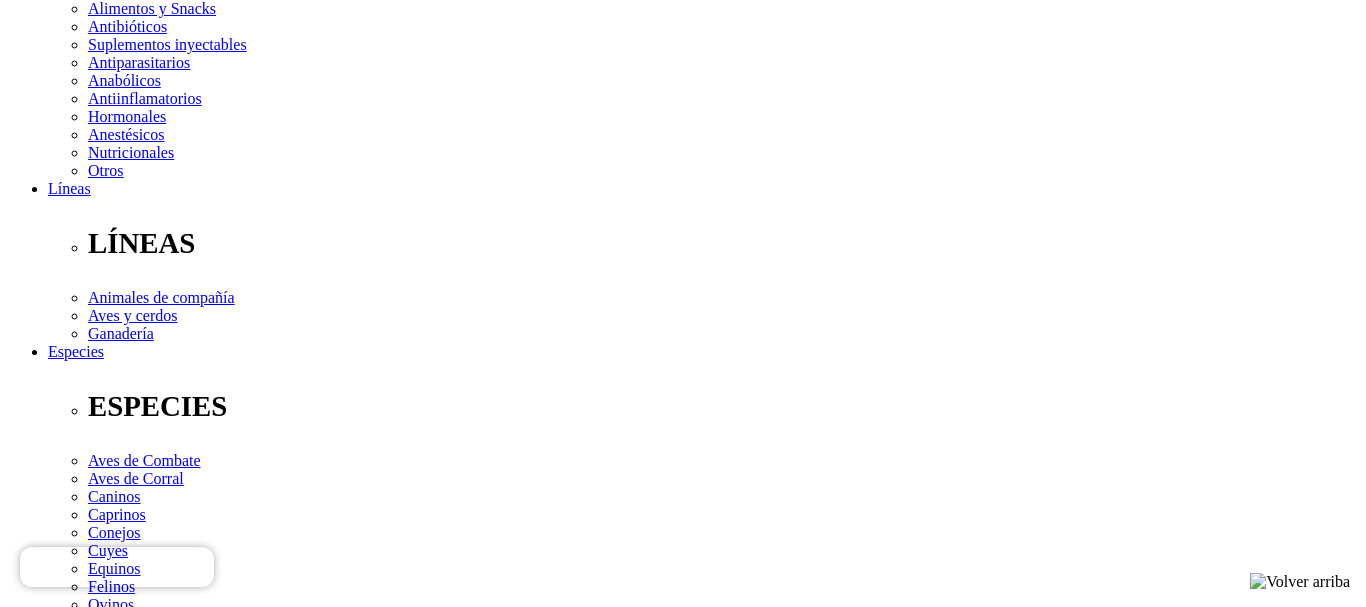 scroll, scrollTop: 409, scrollLeft: 0, axis: vertical 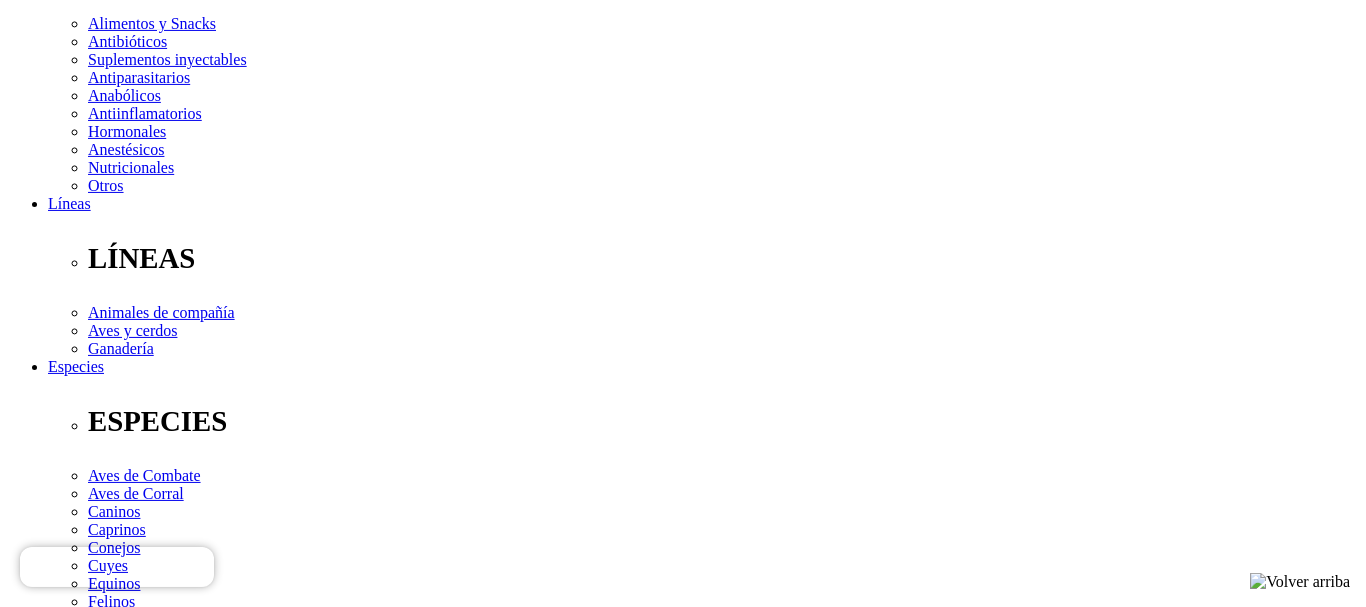 click on "Venta al por menor" at bounding box center [59, 2398] 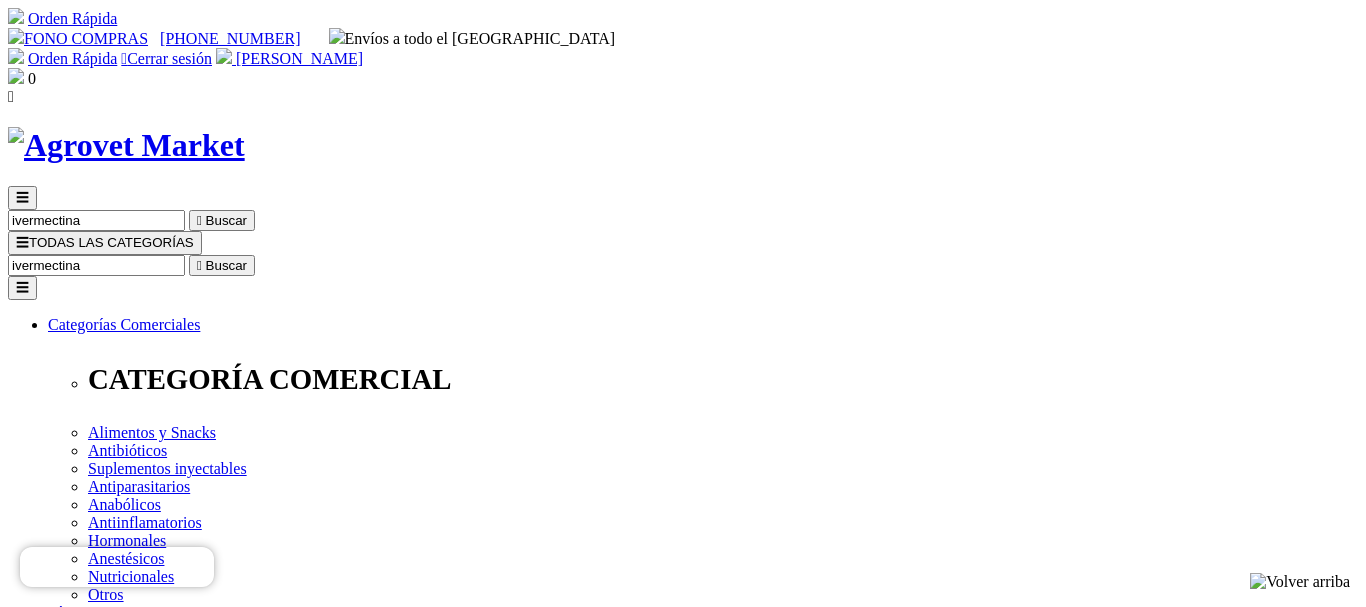 scroll, scrollTop: 0, scrollLeft: 0, axis: both 